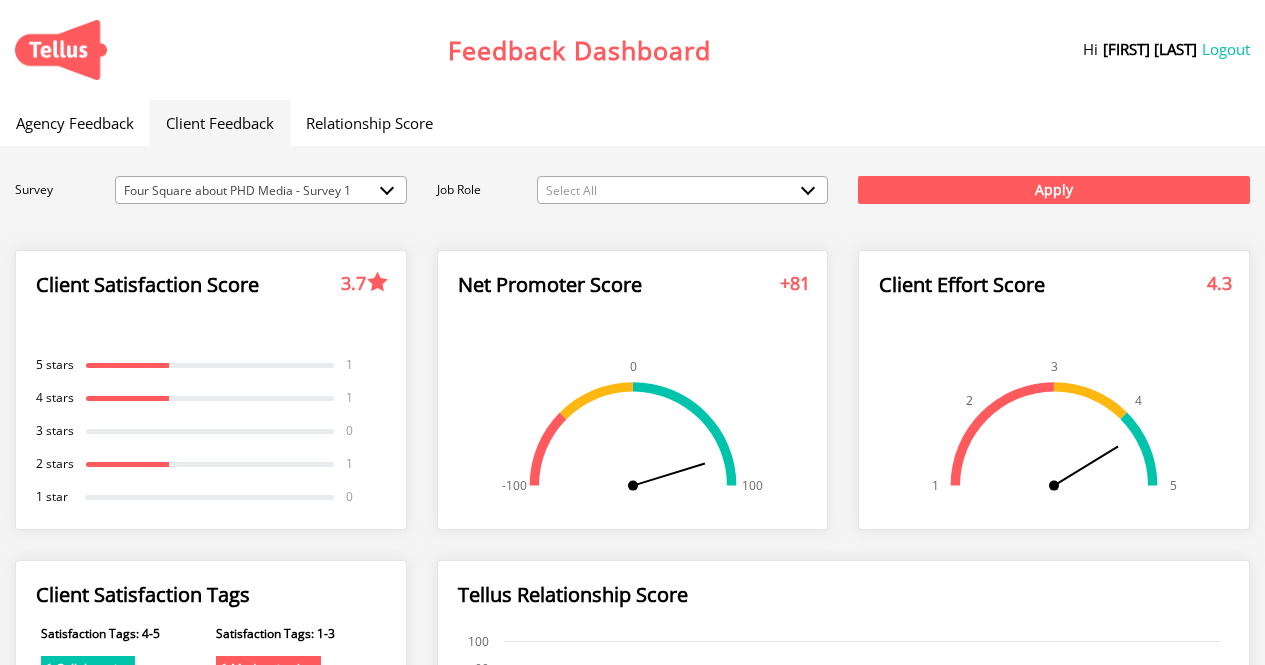 scroll, scrollTop: 0, scrollLeft: 0, axis: both 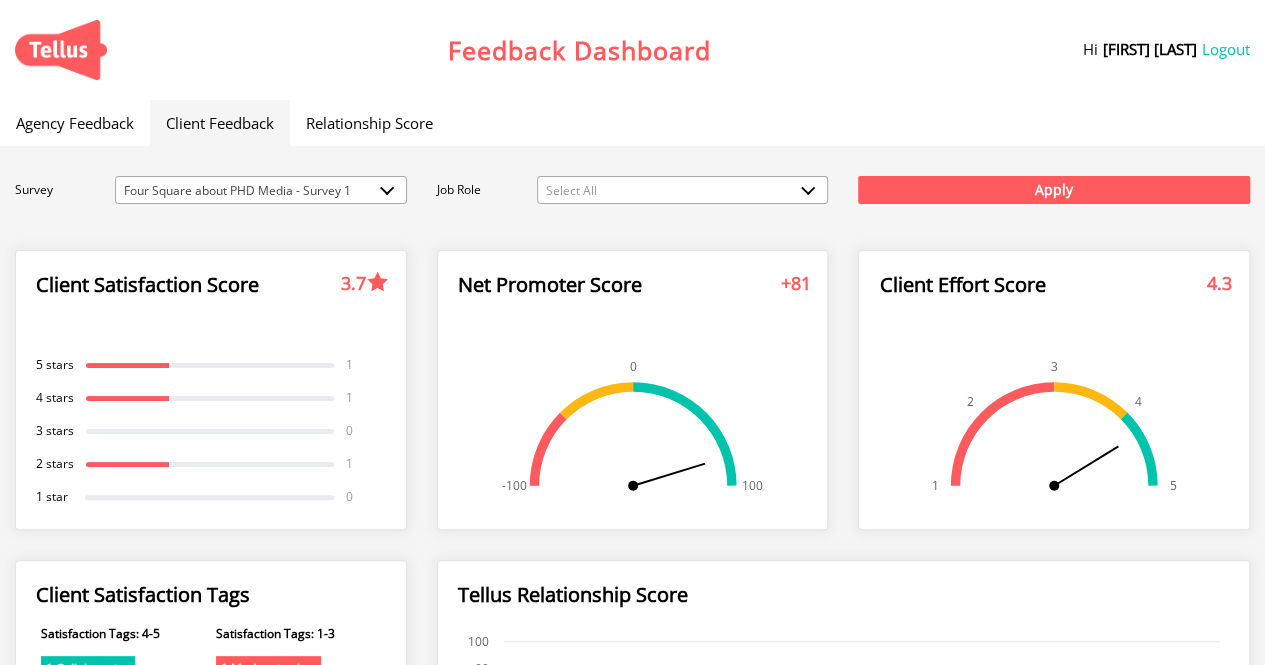 click on "Job Role   Select All" at bounding box center [633, 198] 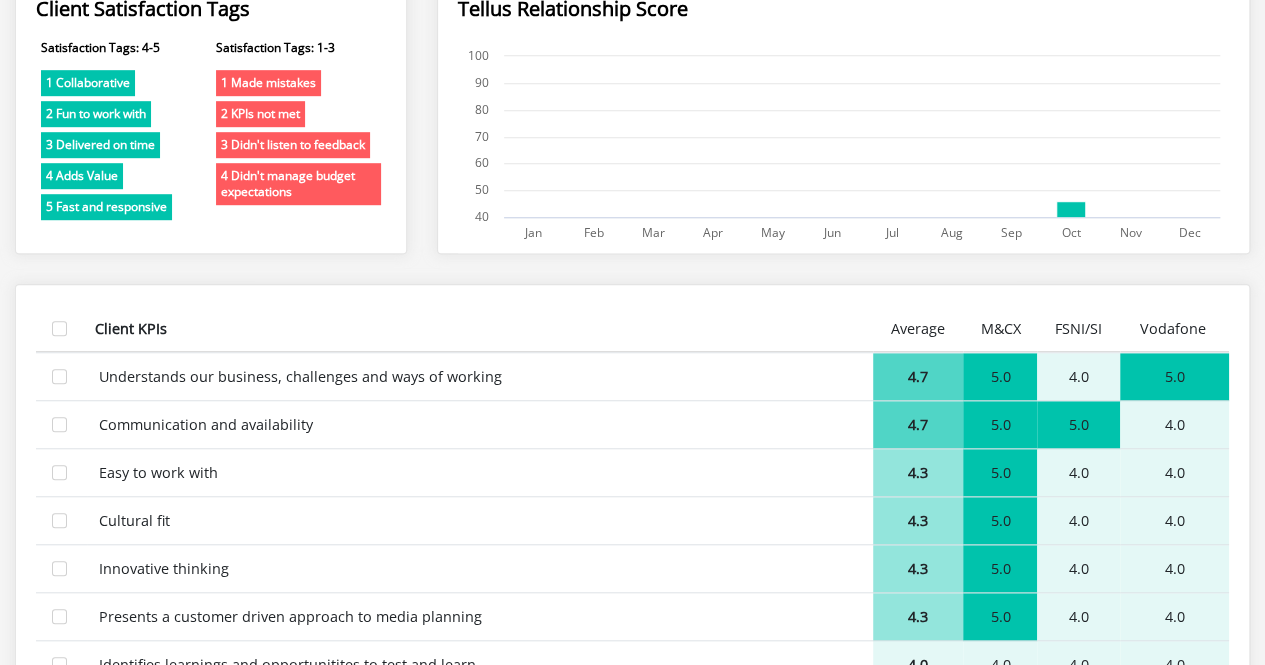 scroll, scrollTop: 588, scrollLeft: 0, axis: vertical 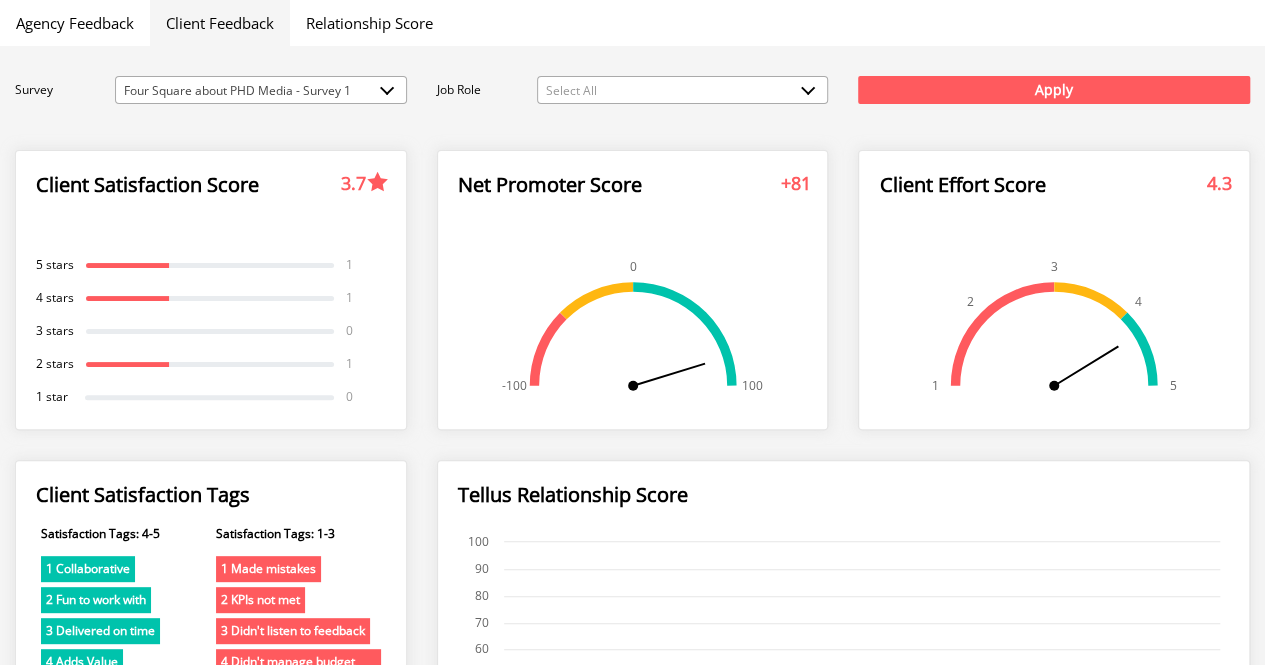 click on "Four Square about PHD Media - Survey 1" at bounding box center [261, 91] 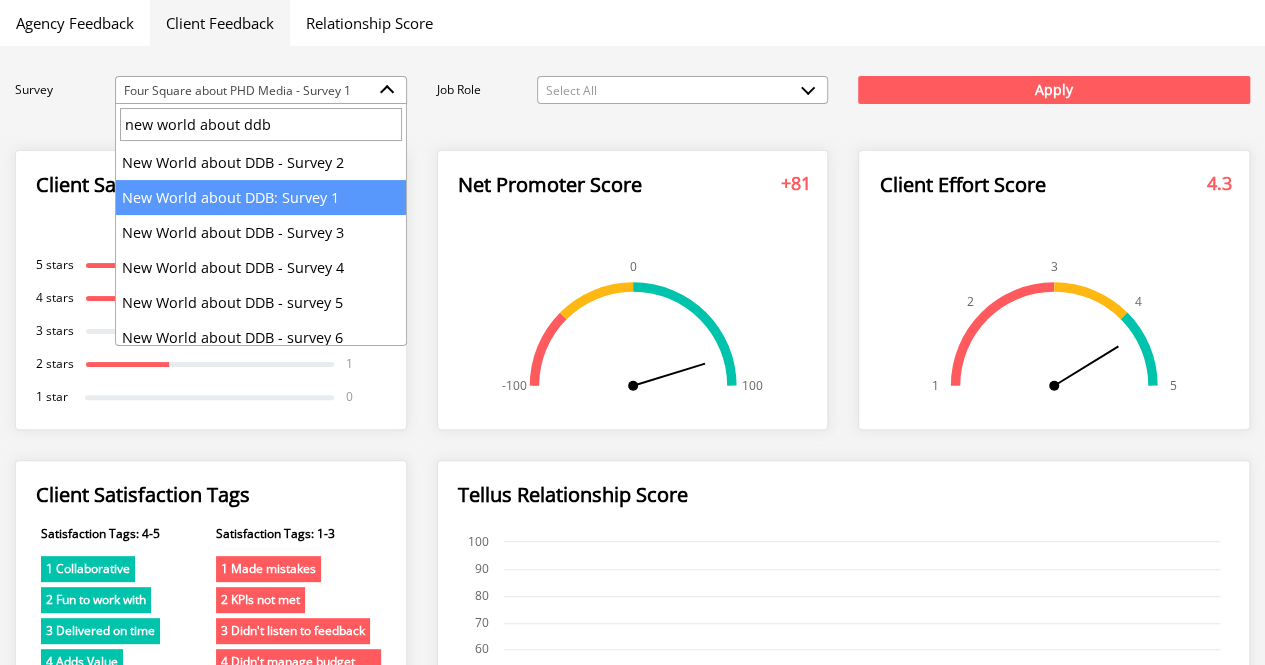type on "new world about ddb" 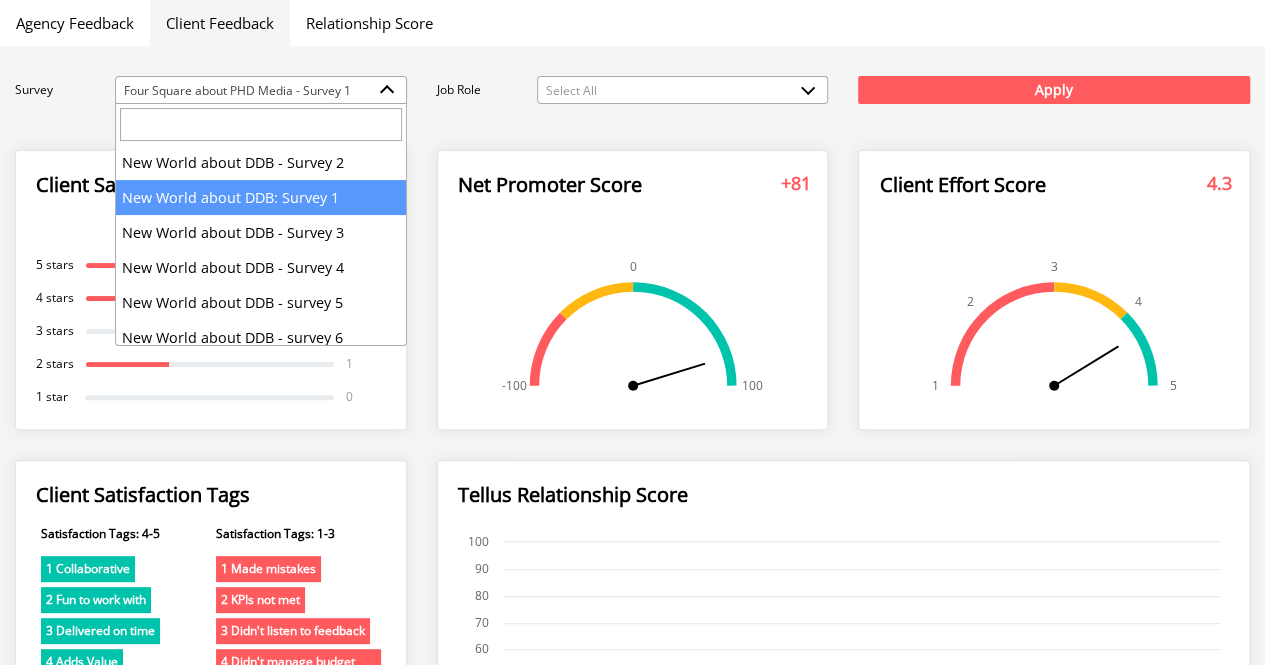 select on "75" 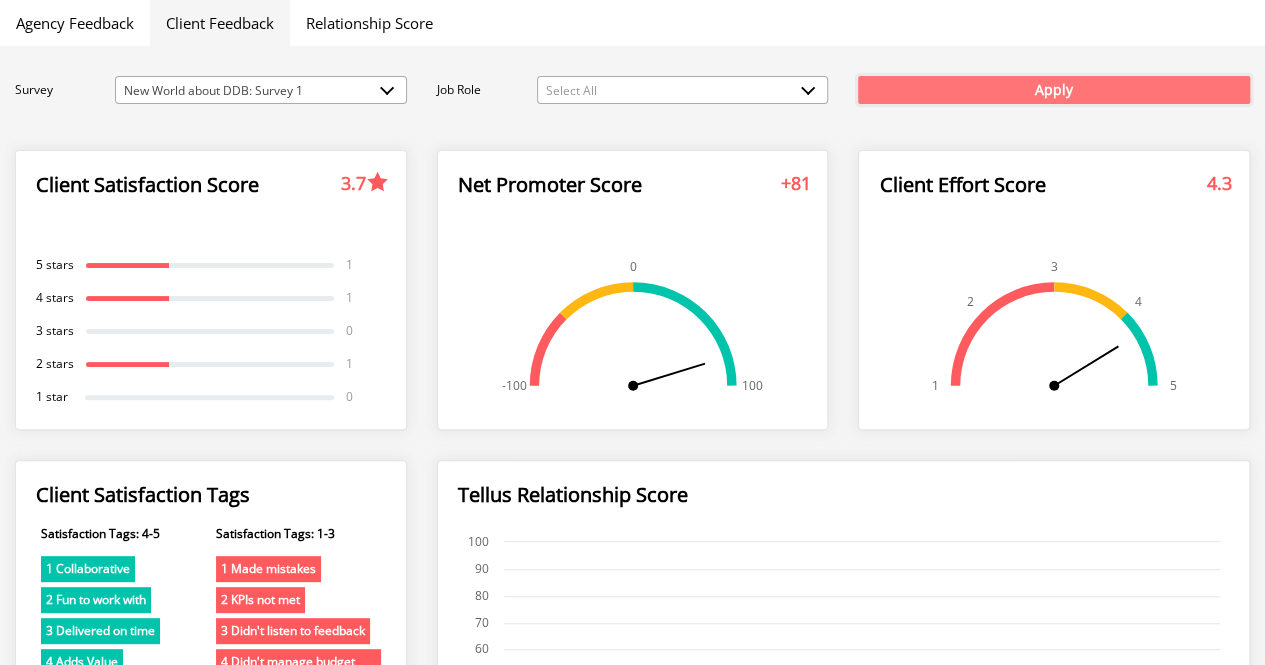 click on "Apply" at bounding box center (1054, 90) 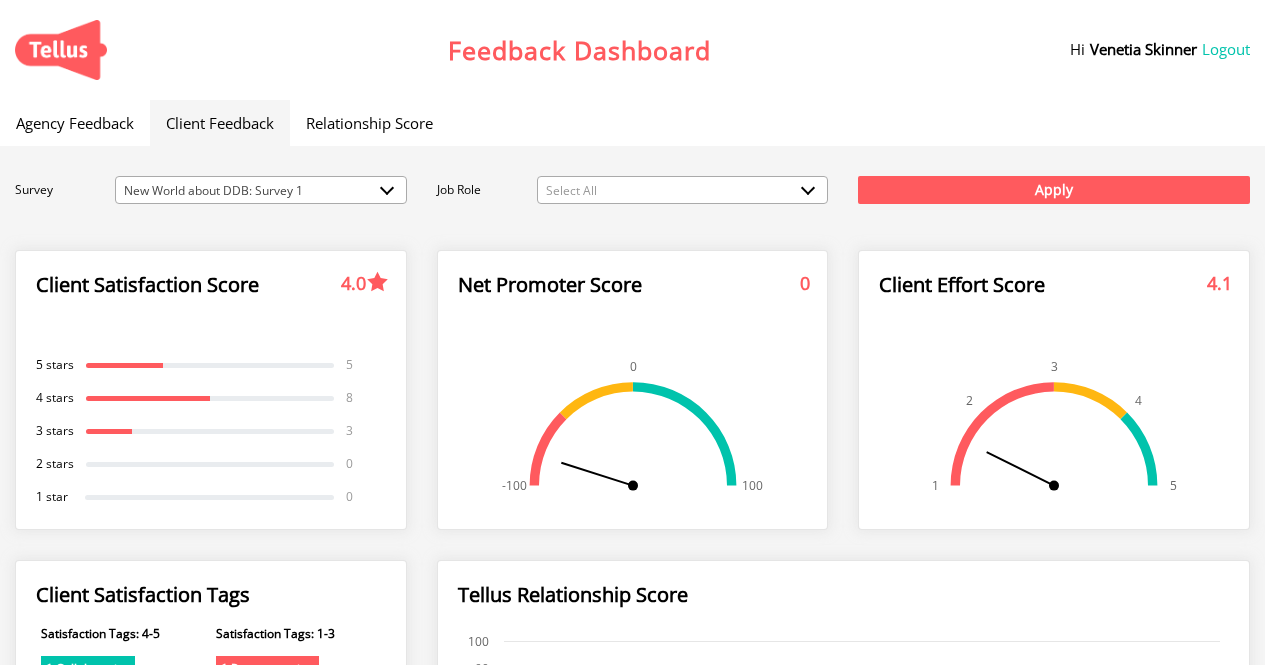 scroll, scrollTop: 0, scrollLeft: 0, axis: both 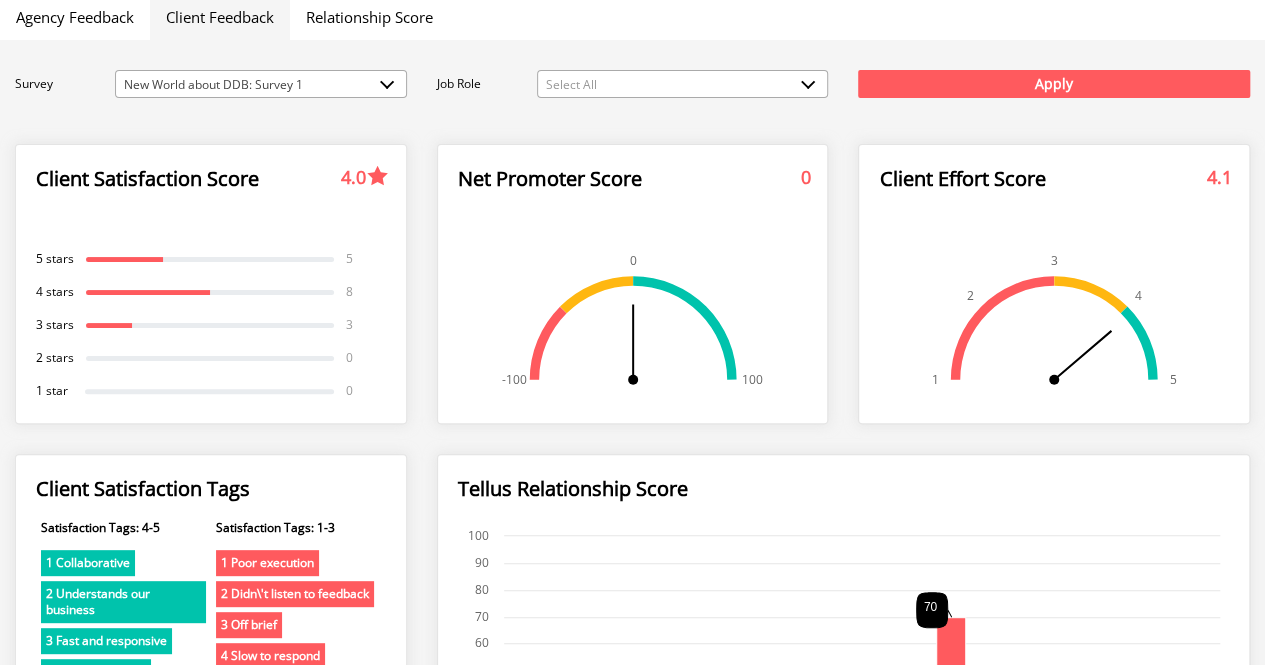 click on "New World about DDB: Survey 1" at bounding box center [261, 85] 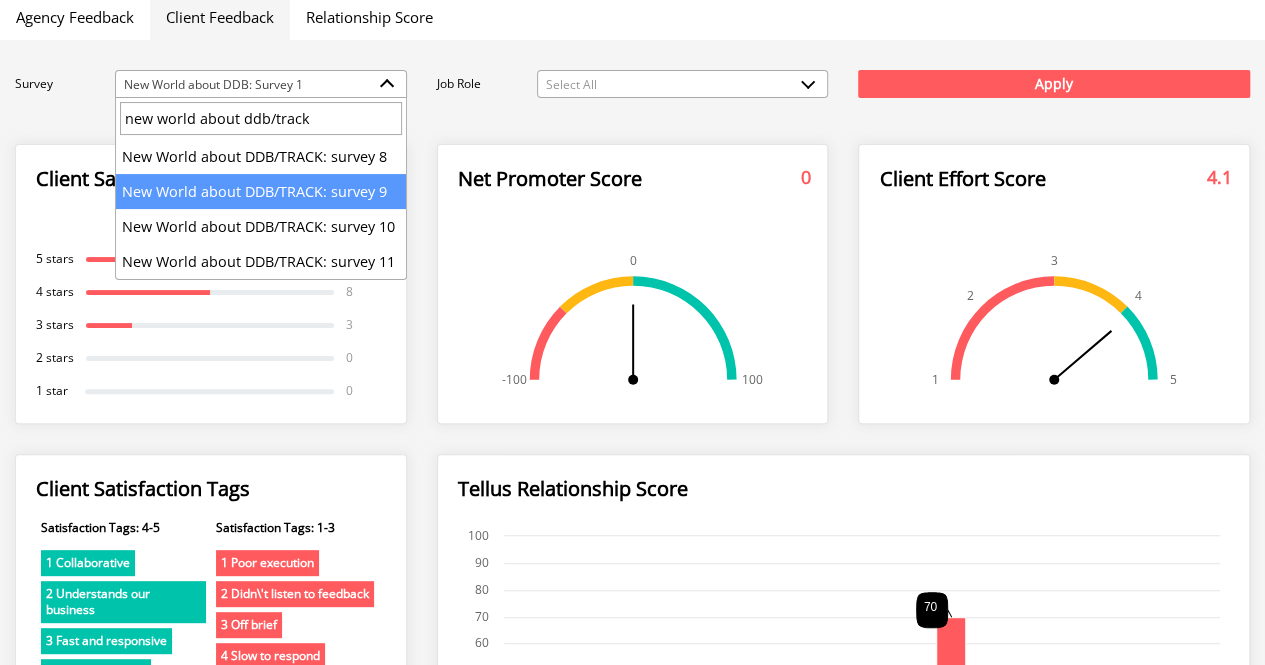 scroll, scrollTop: 32, scrollLeft: 0, axis: vertical 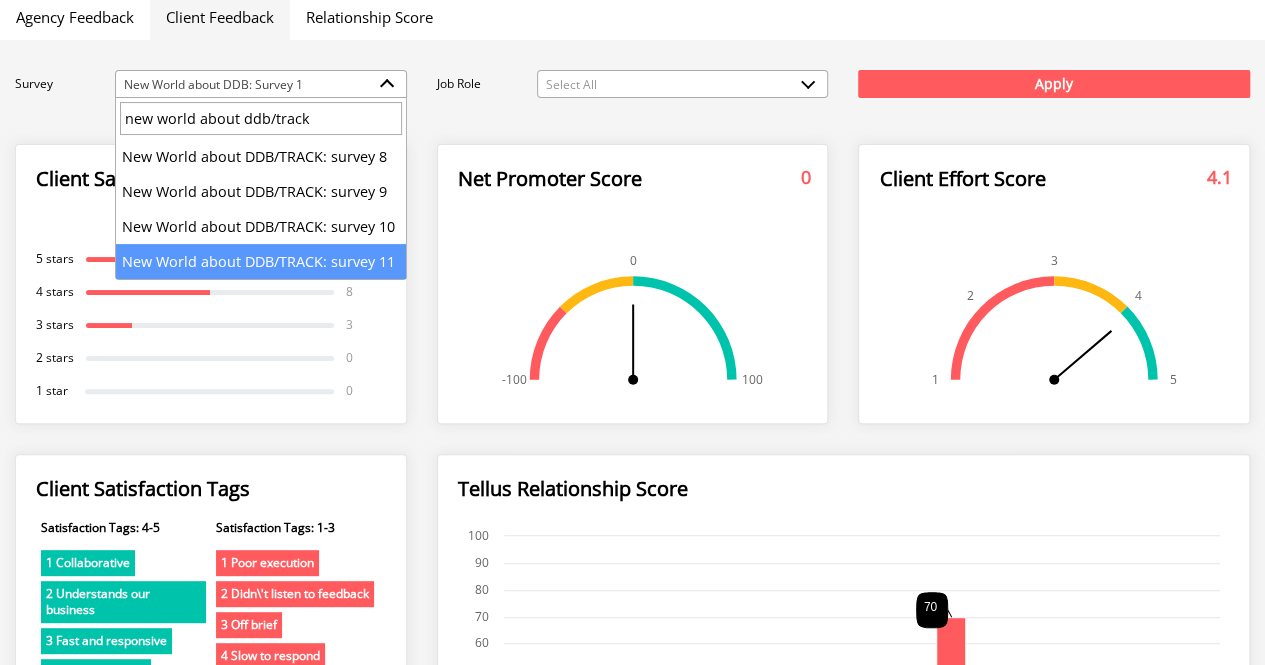 type on "new world about ddb/track" 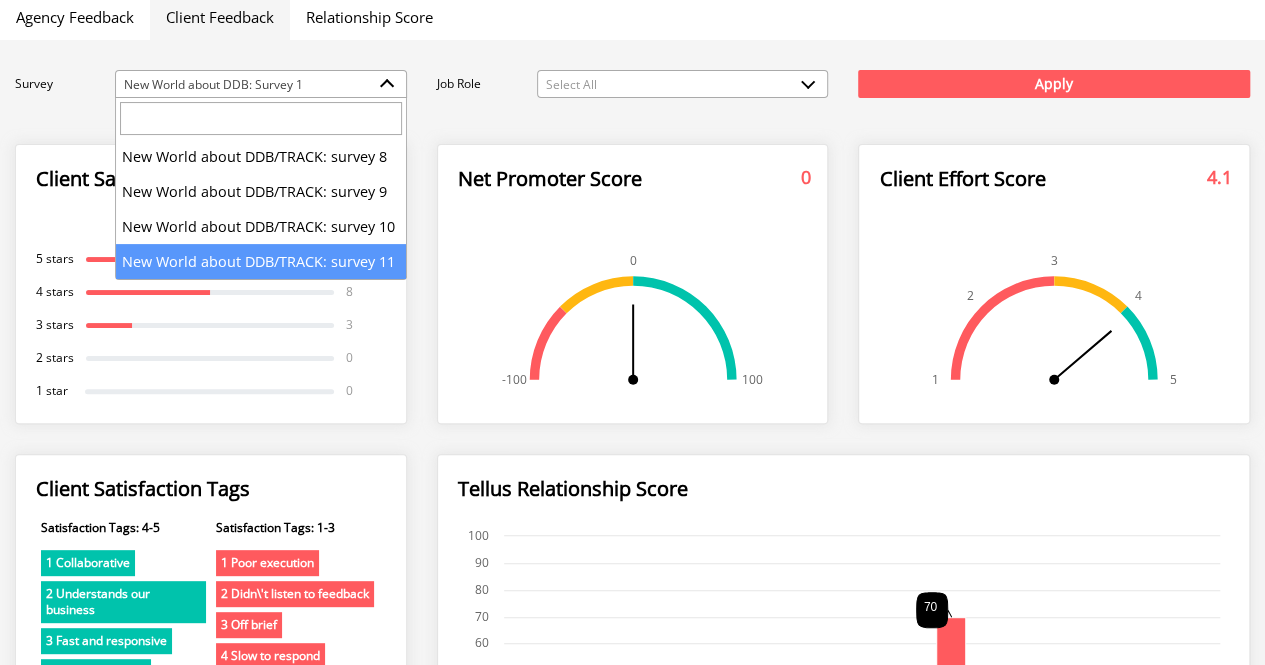select on "314" 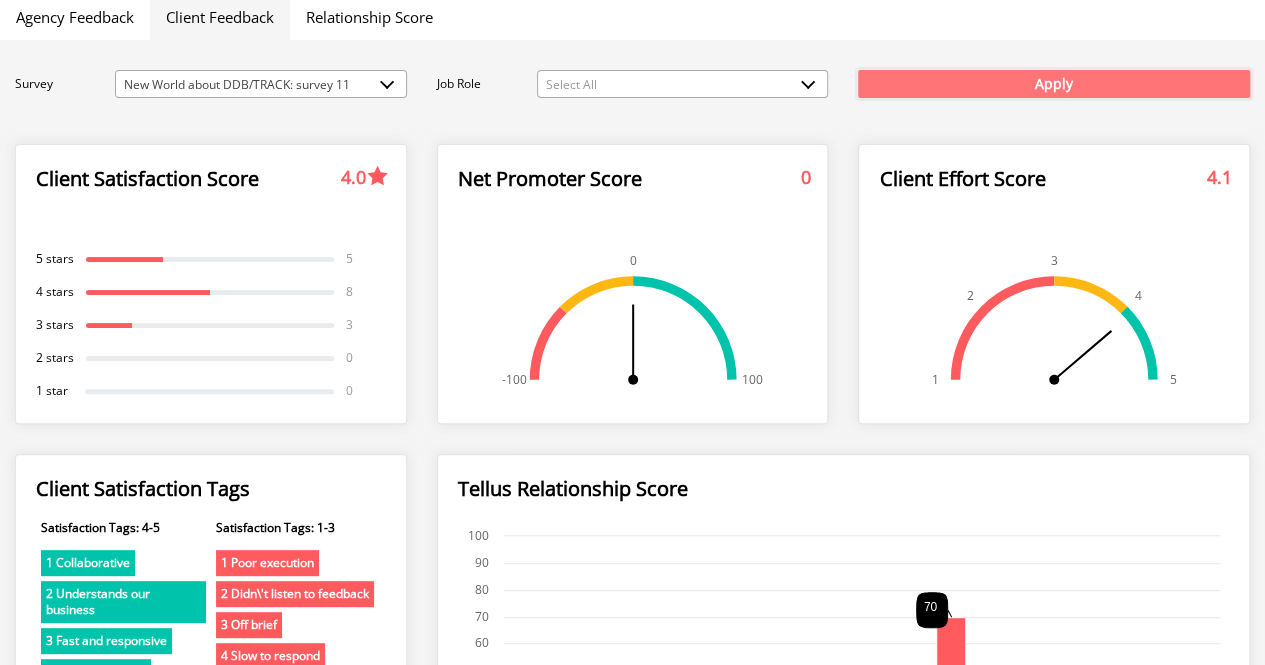 click on "Apply" at bounding box center (1054, 84) 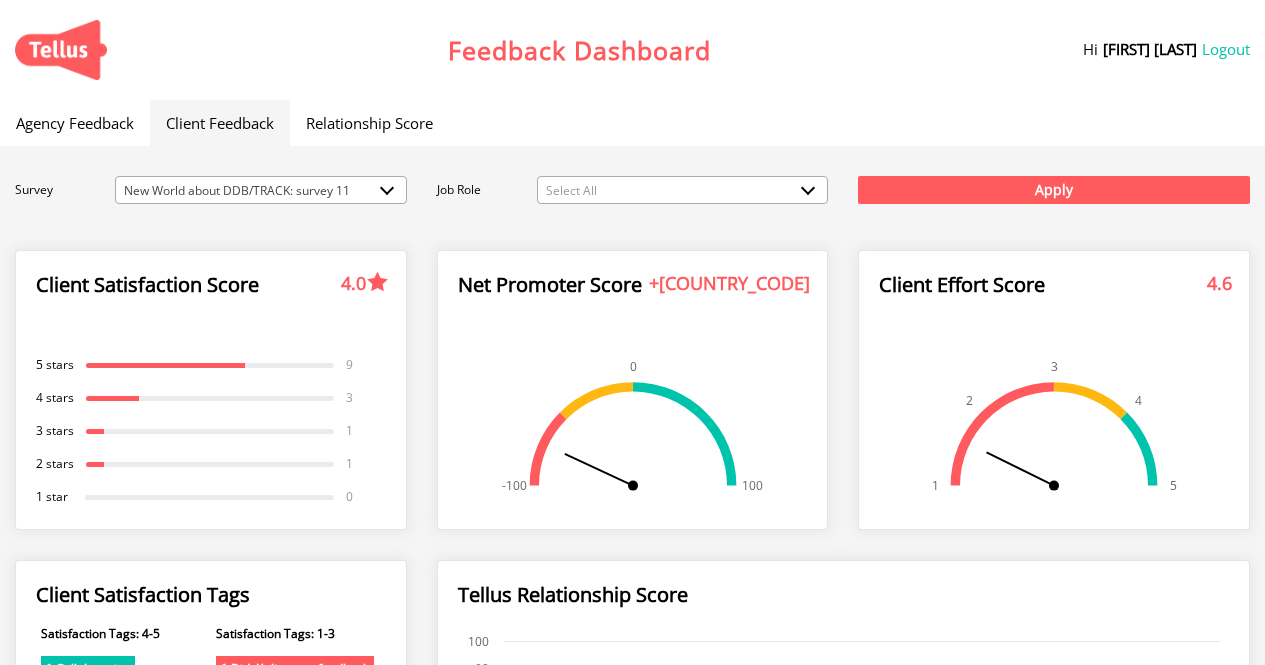 scroll, scrollTop: 0, scrollLeft: 0, axis: both 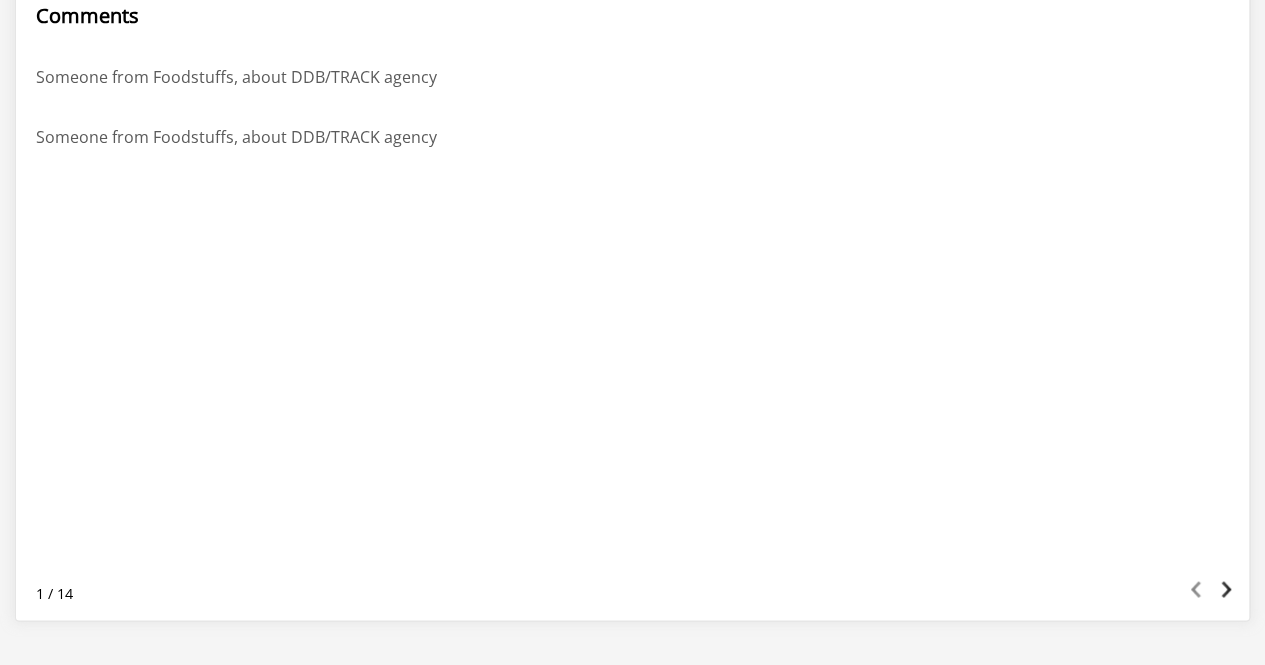 click at bounding box center (1226, 589) 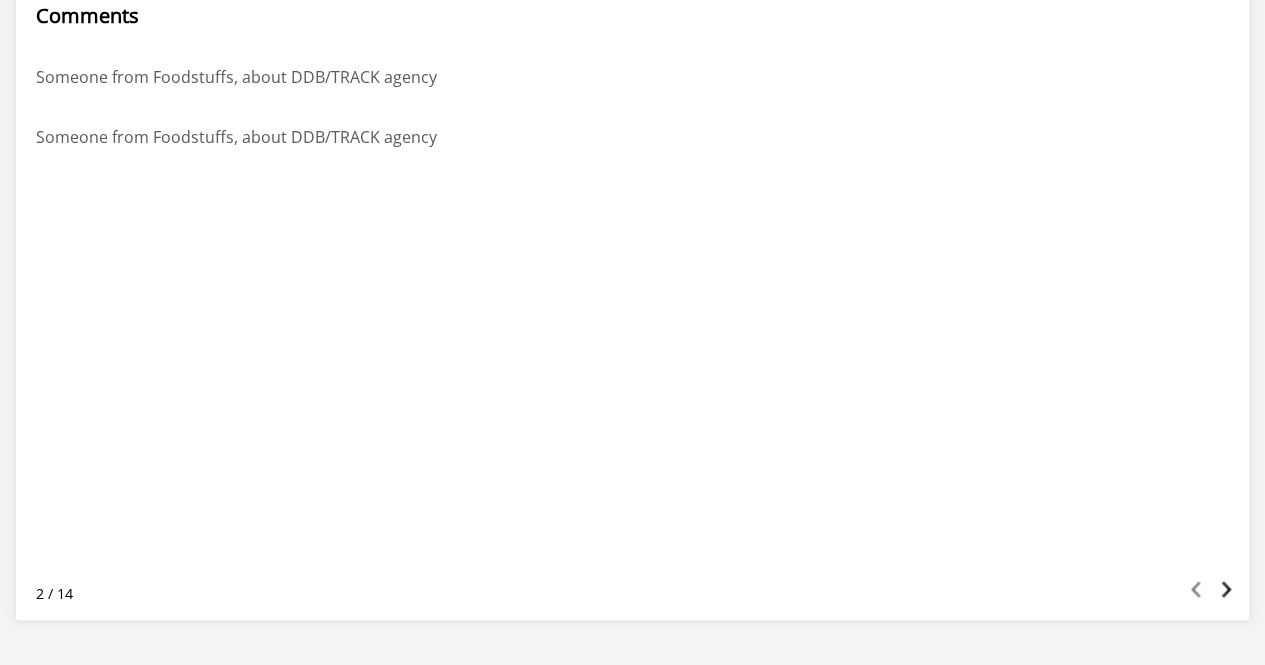 click at bounding box center (1226, 589) 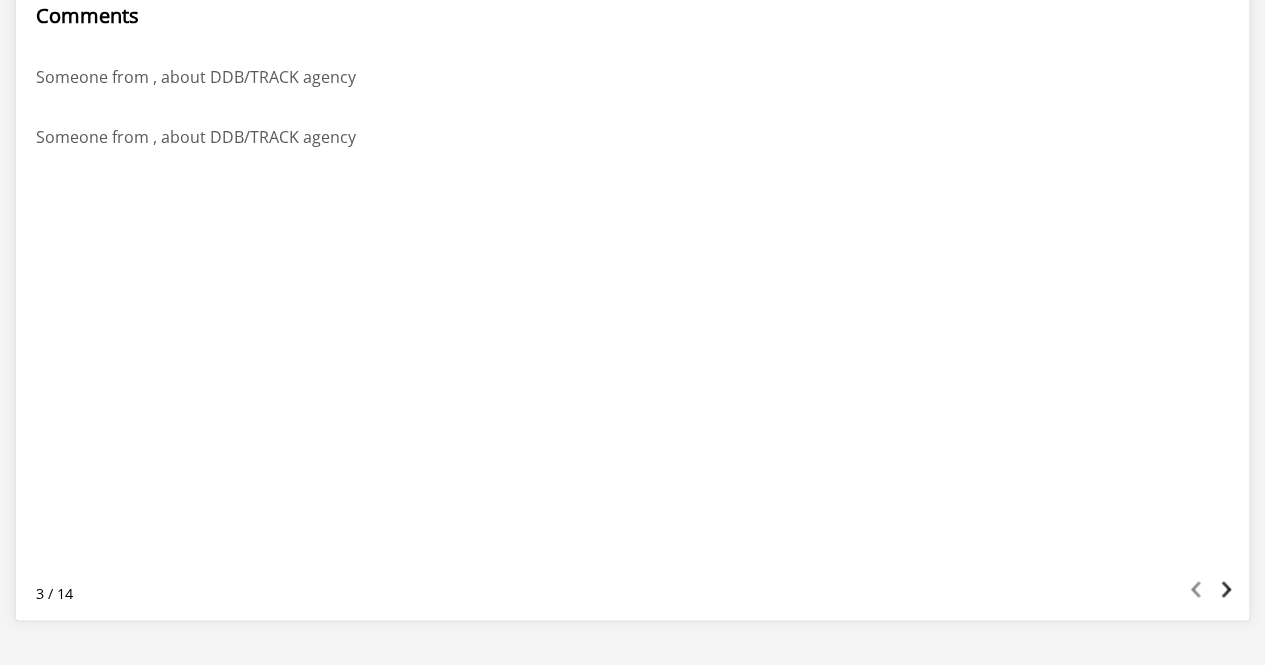click at bounding box center (1226, 589) 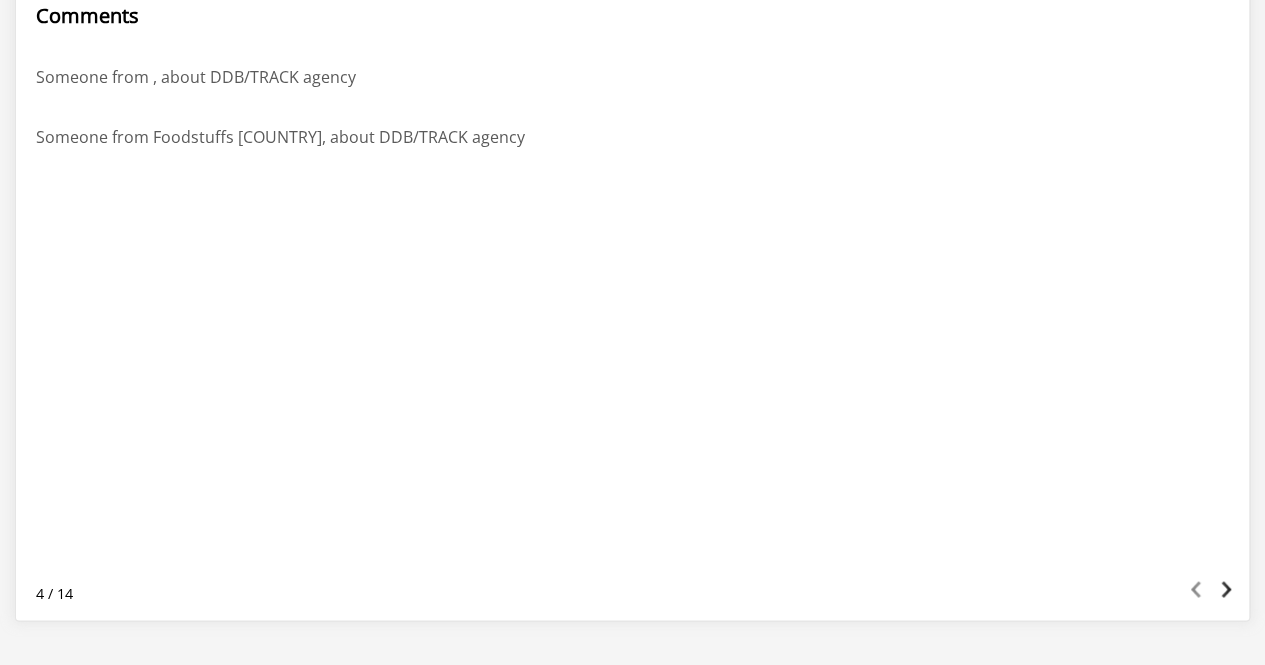 click at bounding box center (1226, 589) 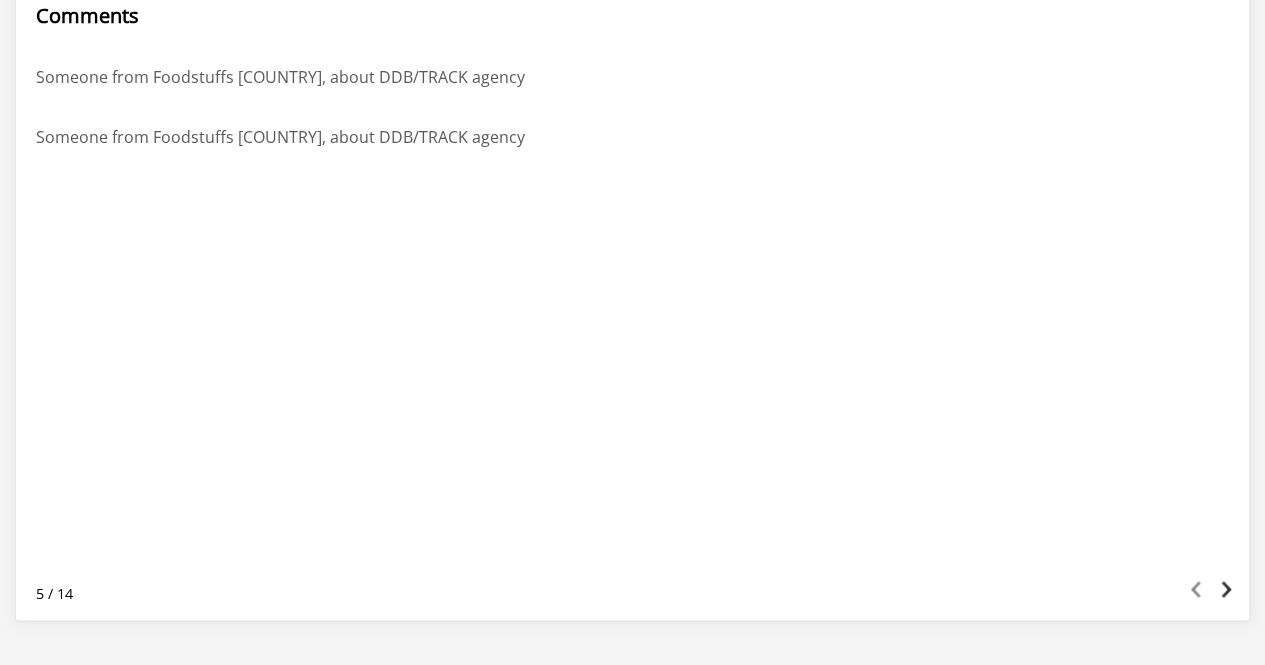 click at bounding box center [1226, 589] 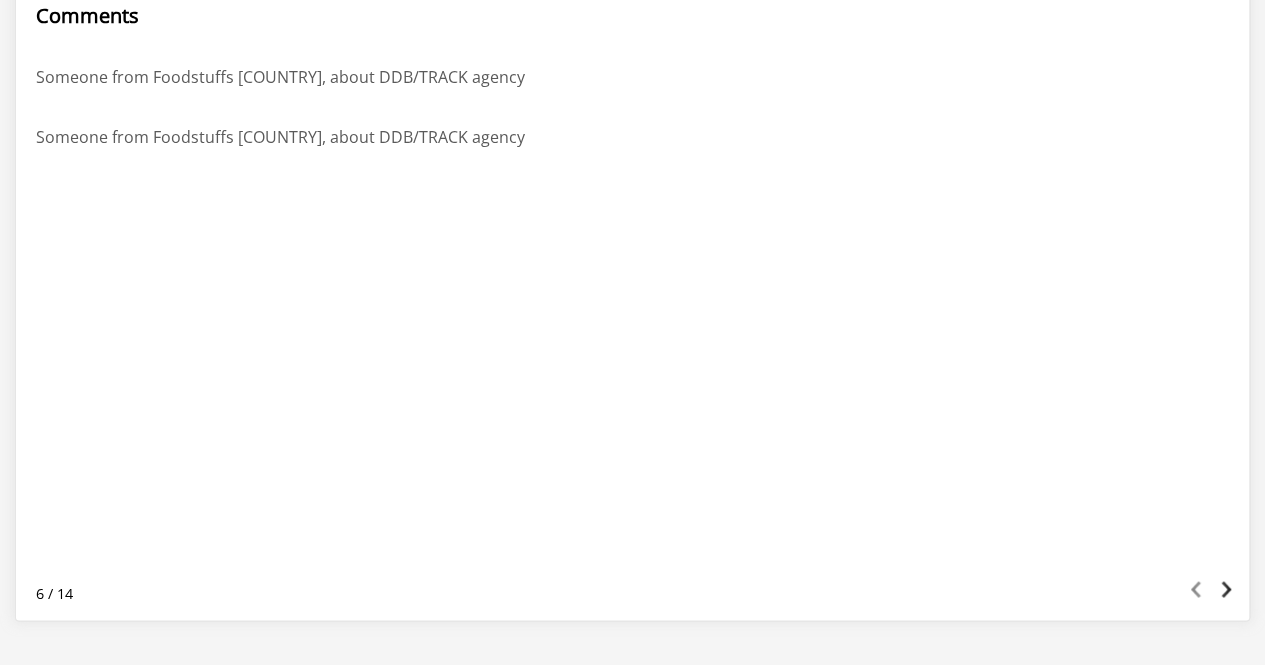 click at bounding box center (1226, 589) 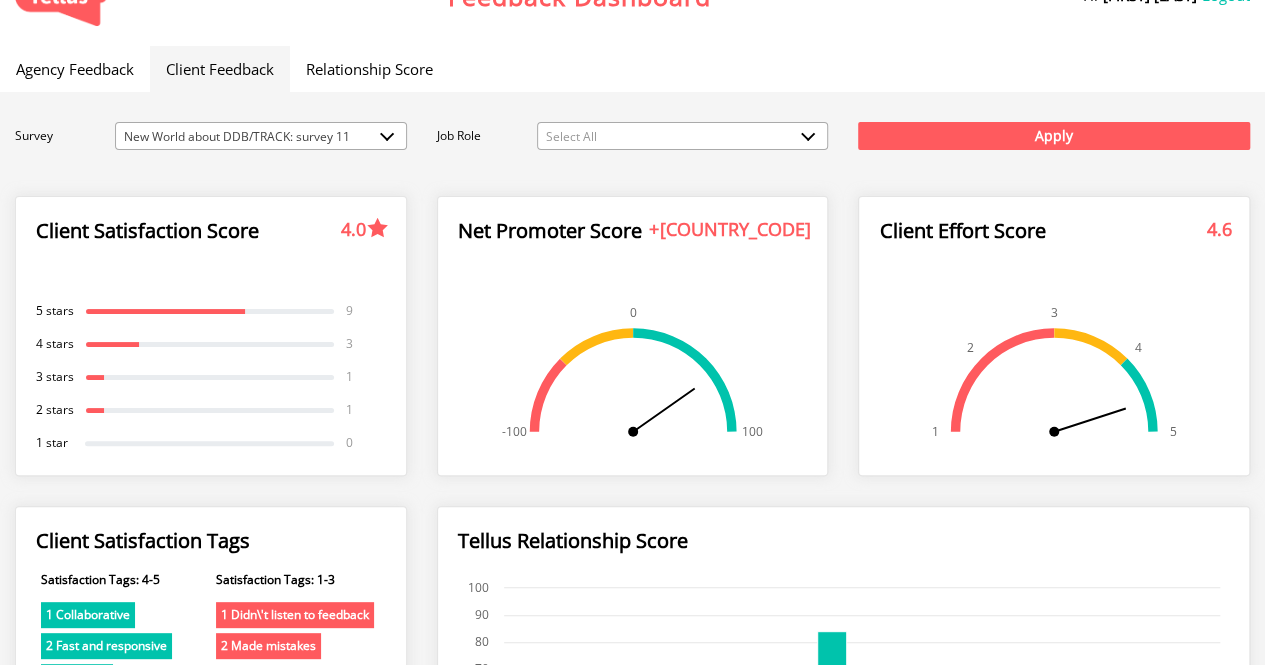 scroll, scrollTop: 0, scrollLeft: 0, axis: both 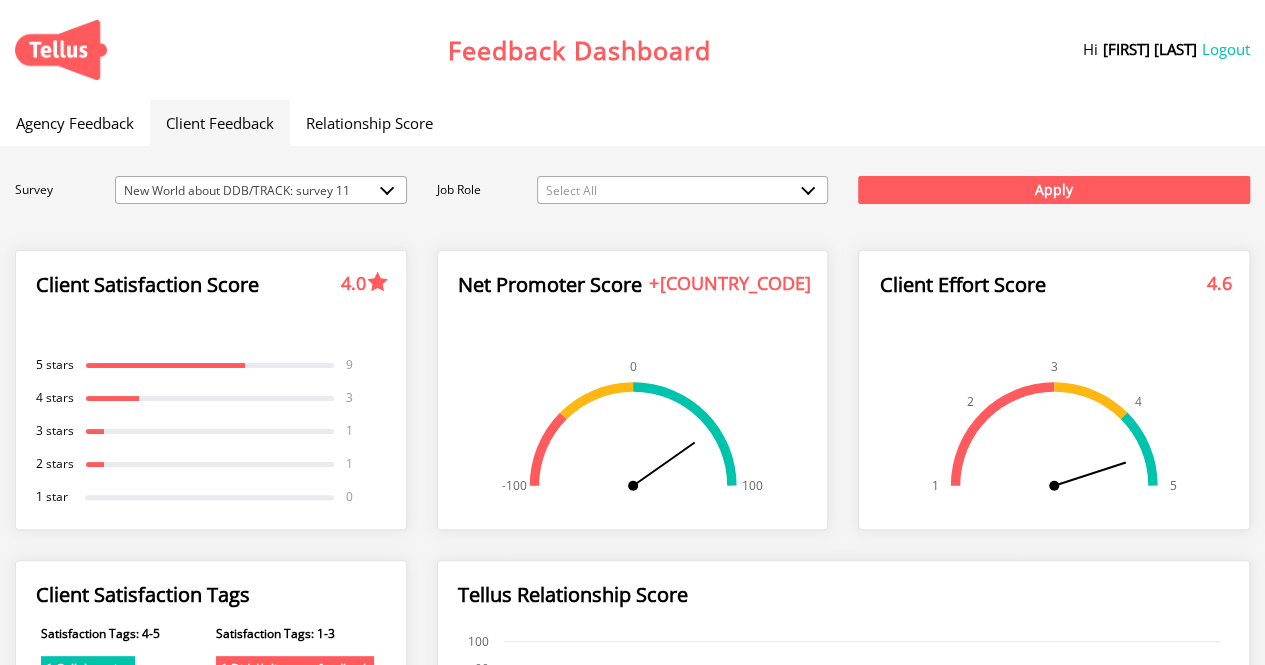 click on "Agency Feedback" at bounding box center [75, 123] 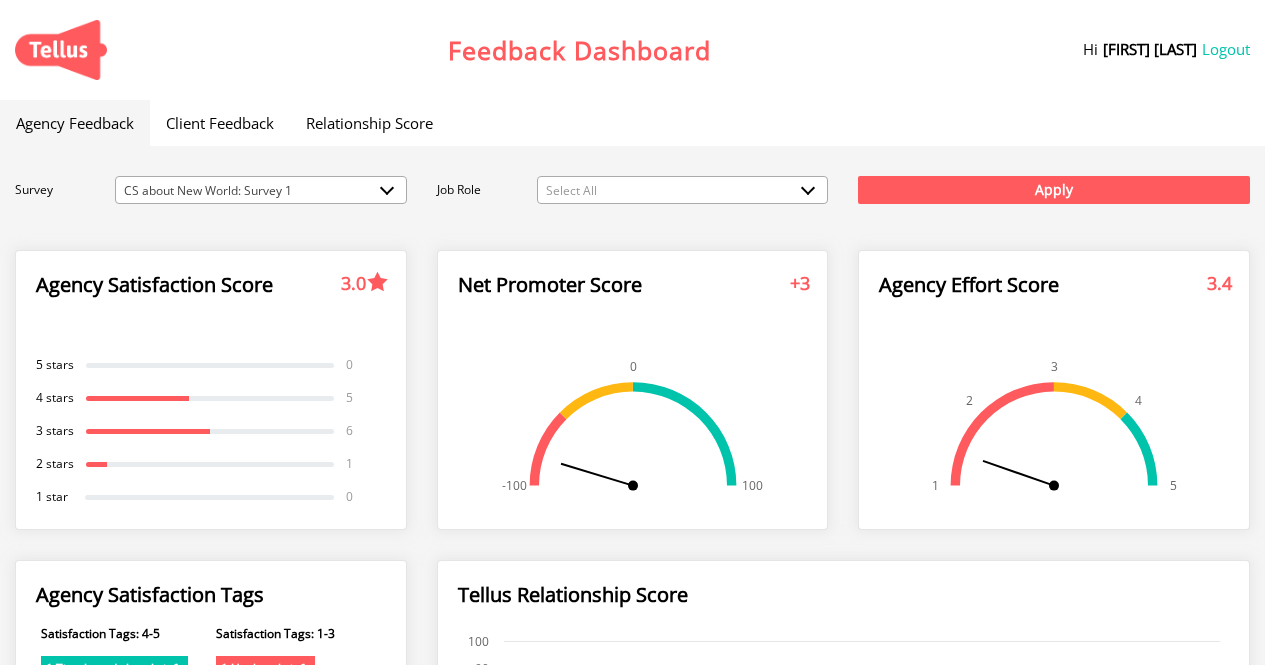 scroll, scrollTop: 0, scrollLeft: 0, axis: both 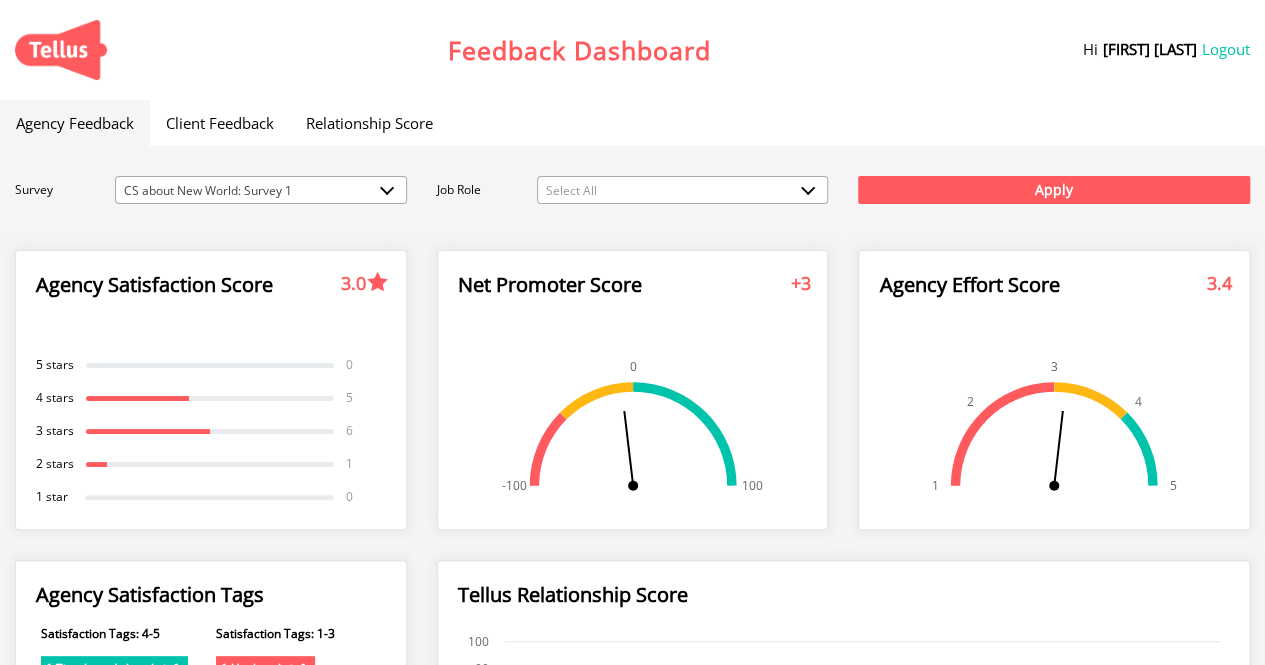 click on "CS about New World: Survey 1" at bounding box center (261, 191) 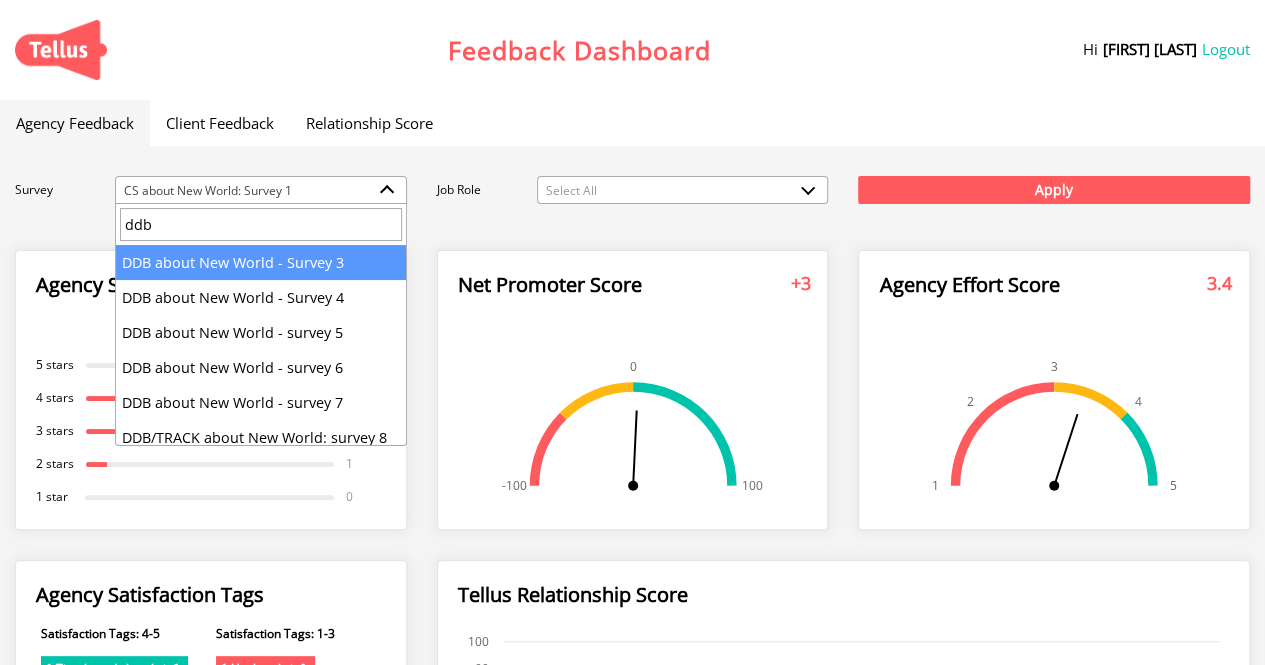 type on "ddb" 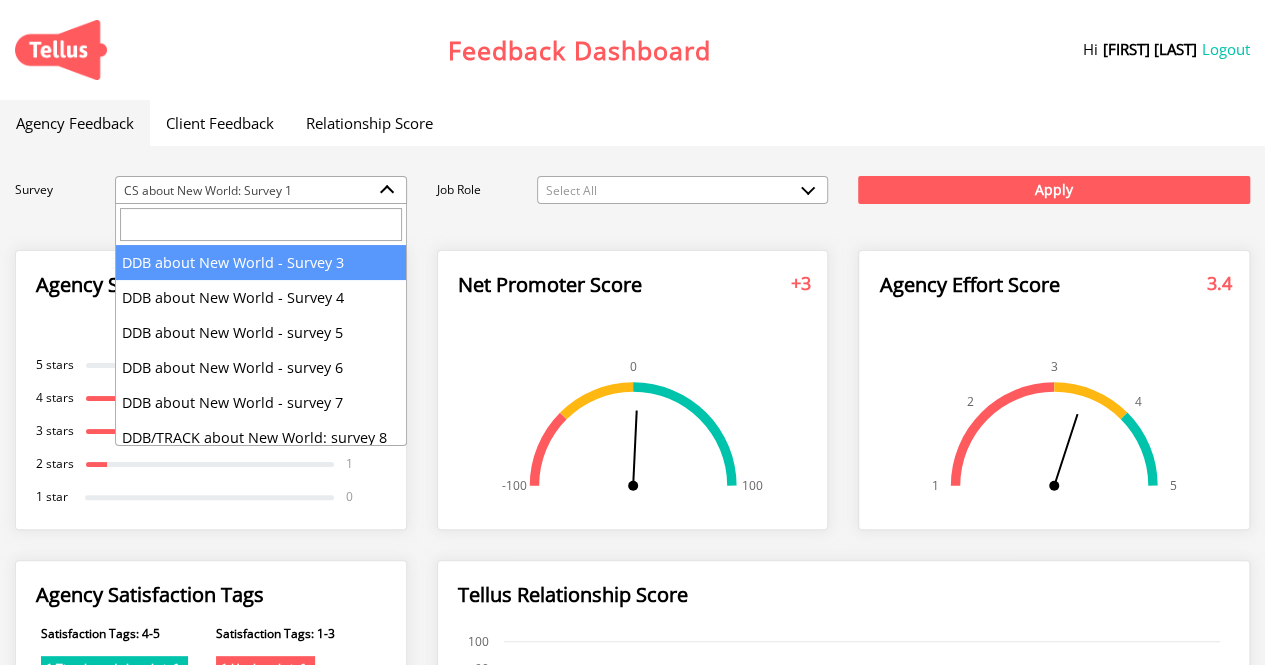 select on "133" 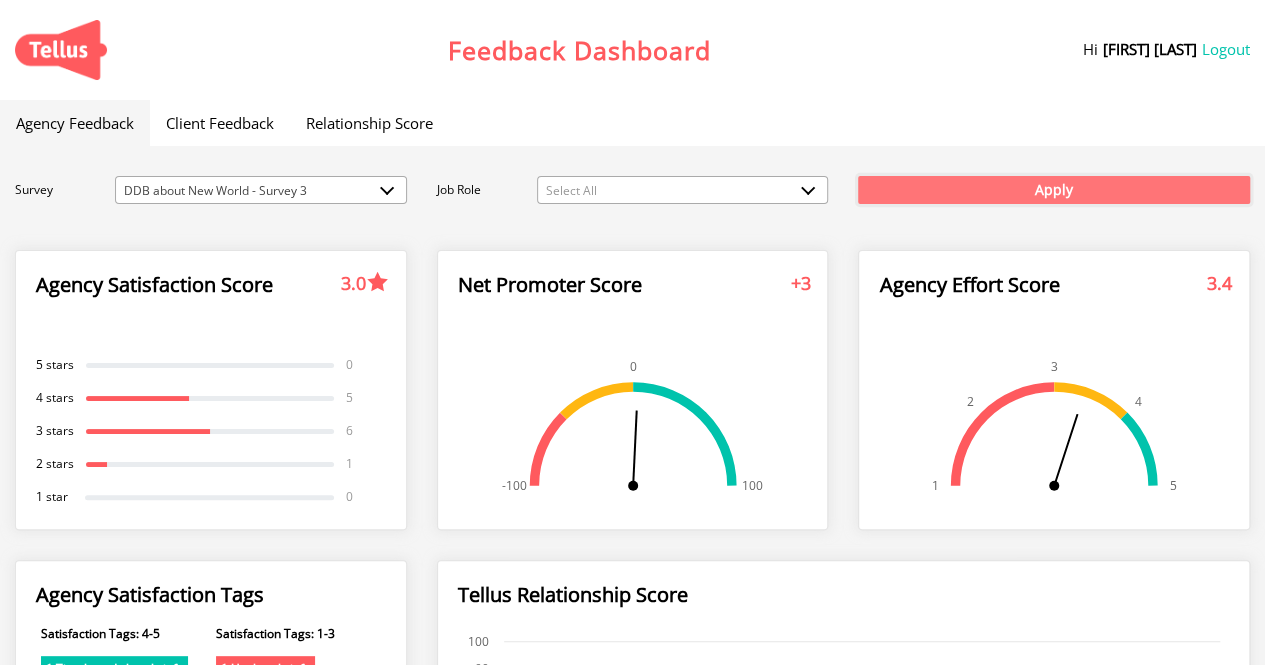 click on "Apply" at bounding box center [1054, 190] 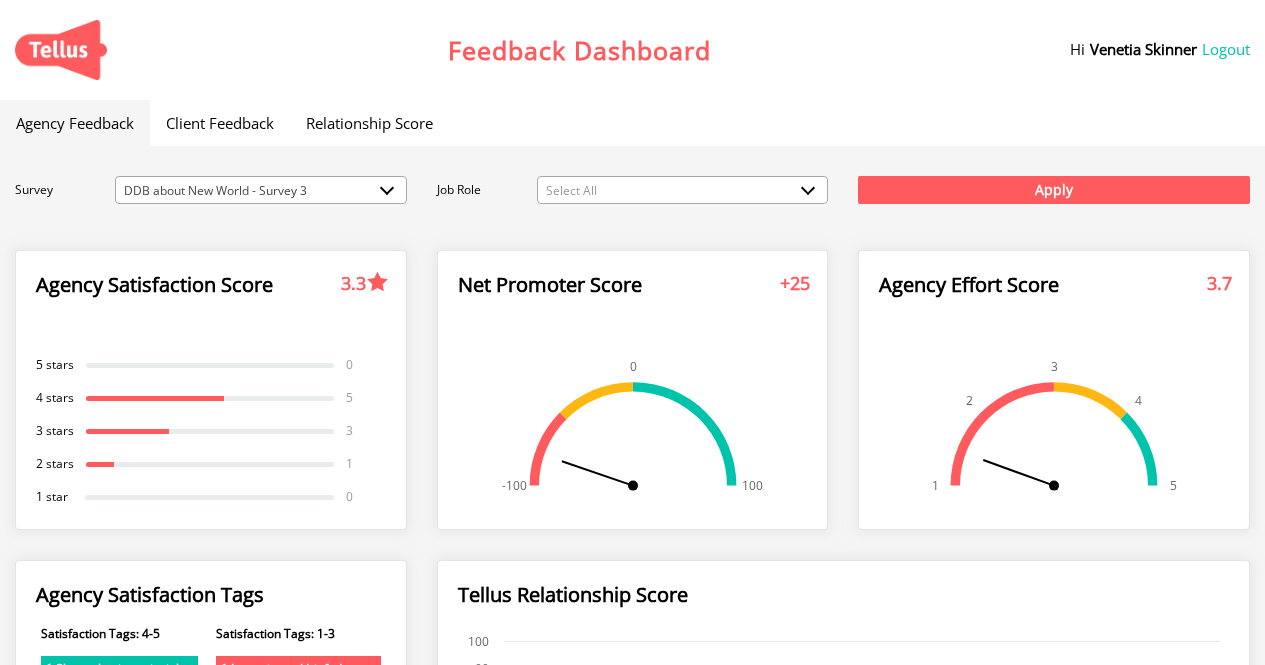 scroll, scrollTop: 0, scrollLeft: 0, axis: both 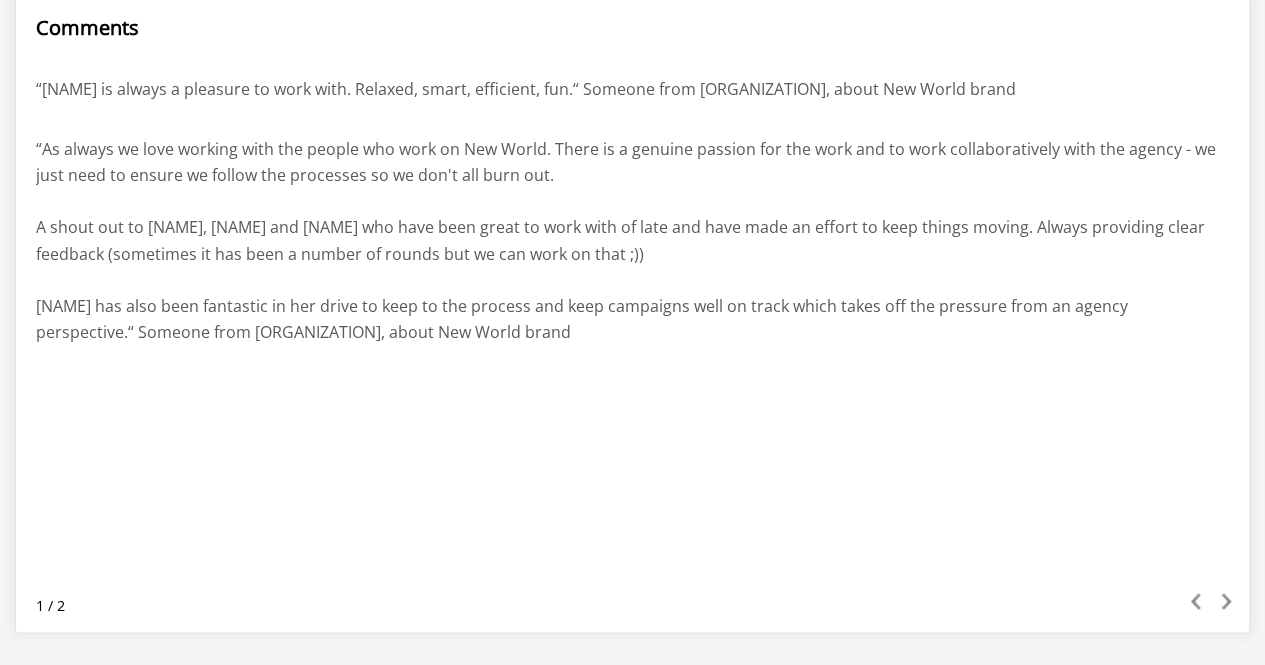 click on "Previous     Next" at bounding box center [1211, 604] 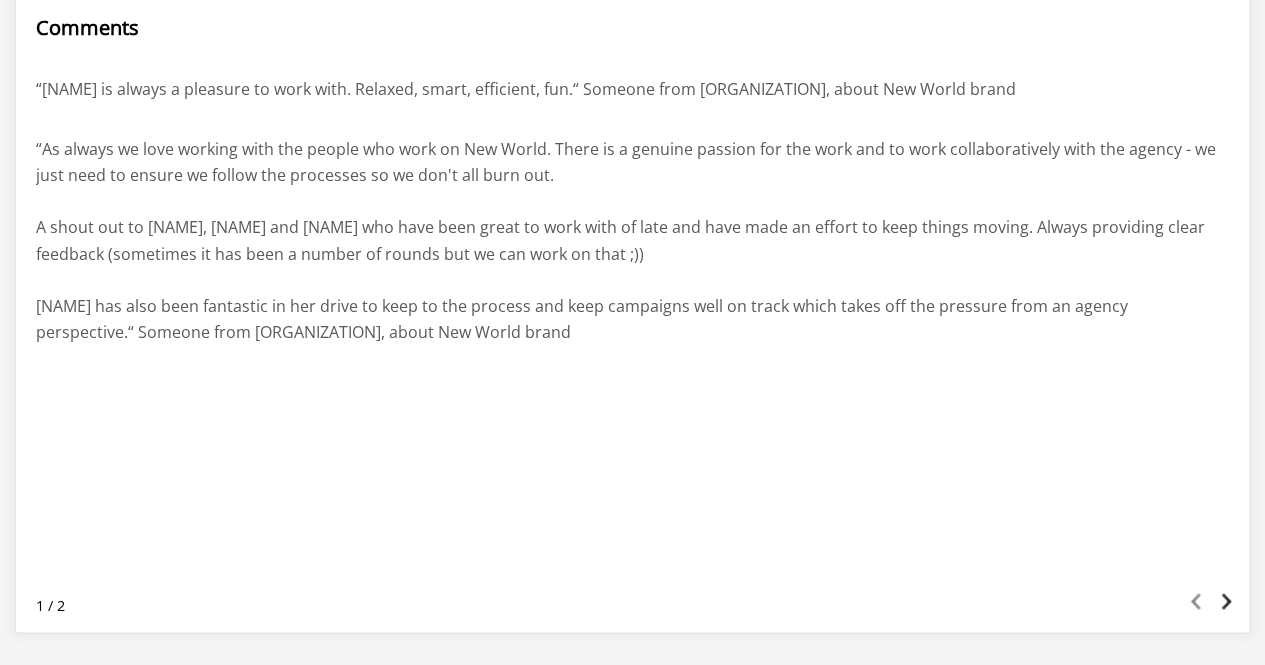 click at bounding box center [1226, 601] 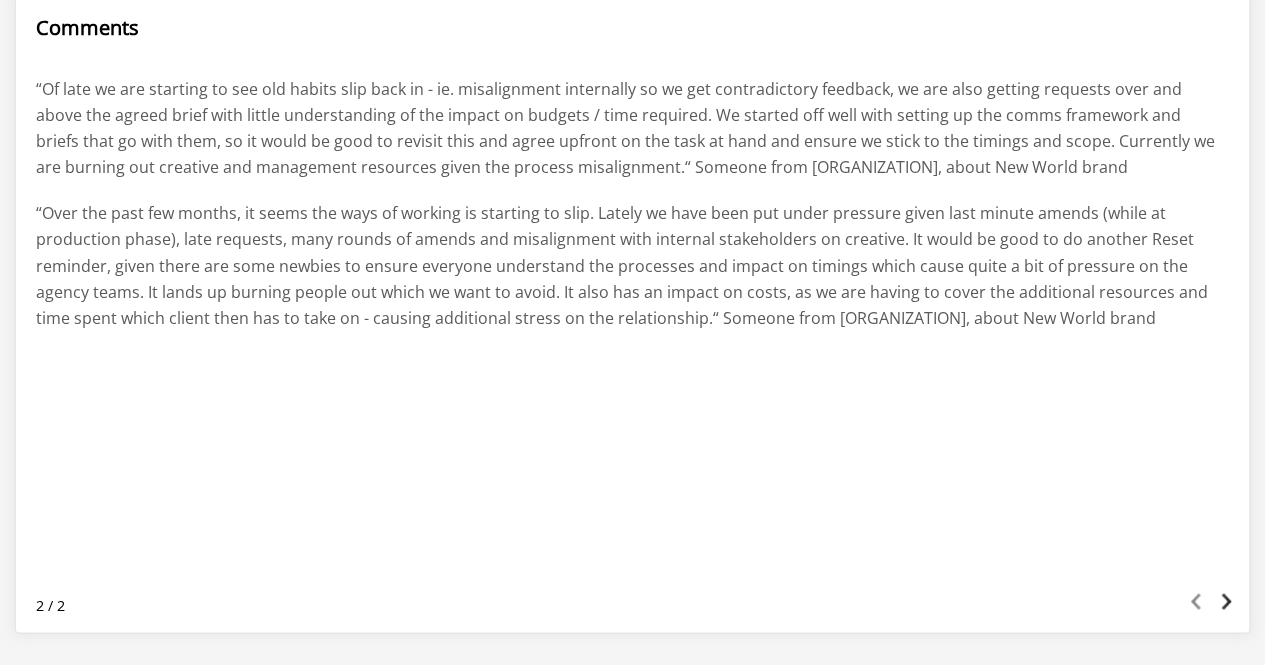 scroll, scrollTop: 1070, scrollLeft: 0, axis: vertical 